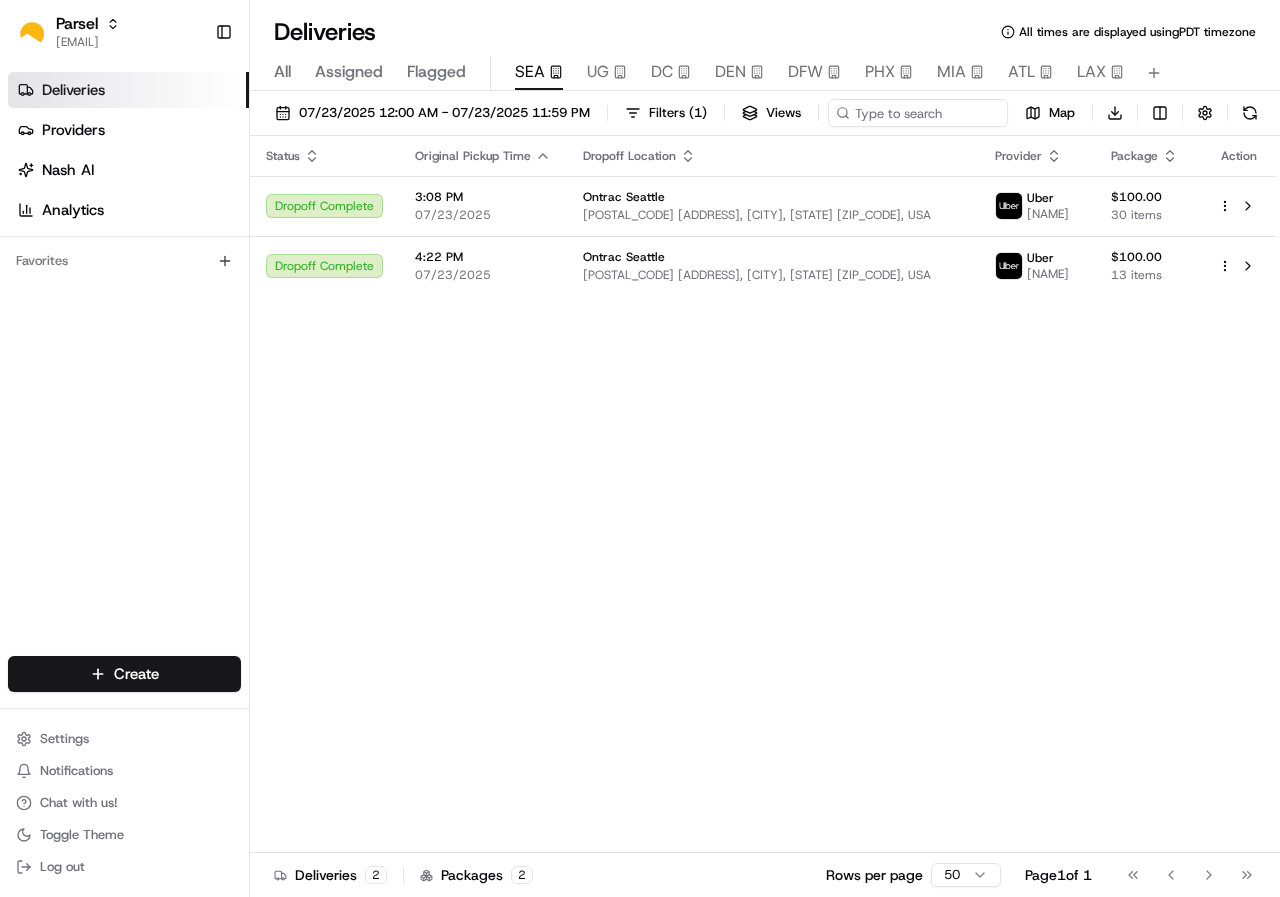 scroll, scrollTop: 0, scrollLeft: 0, axis: both 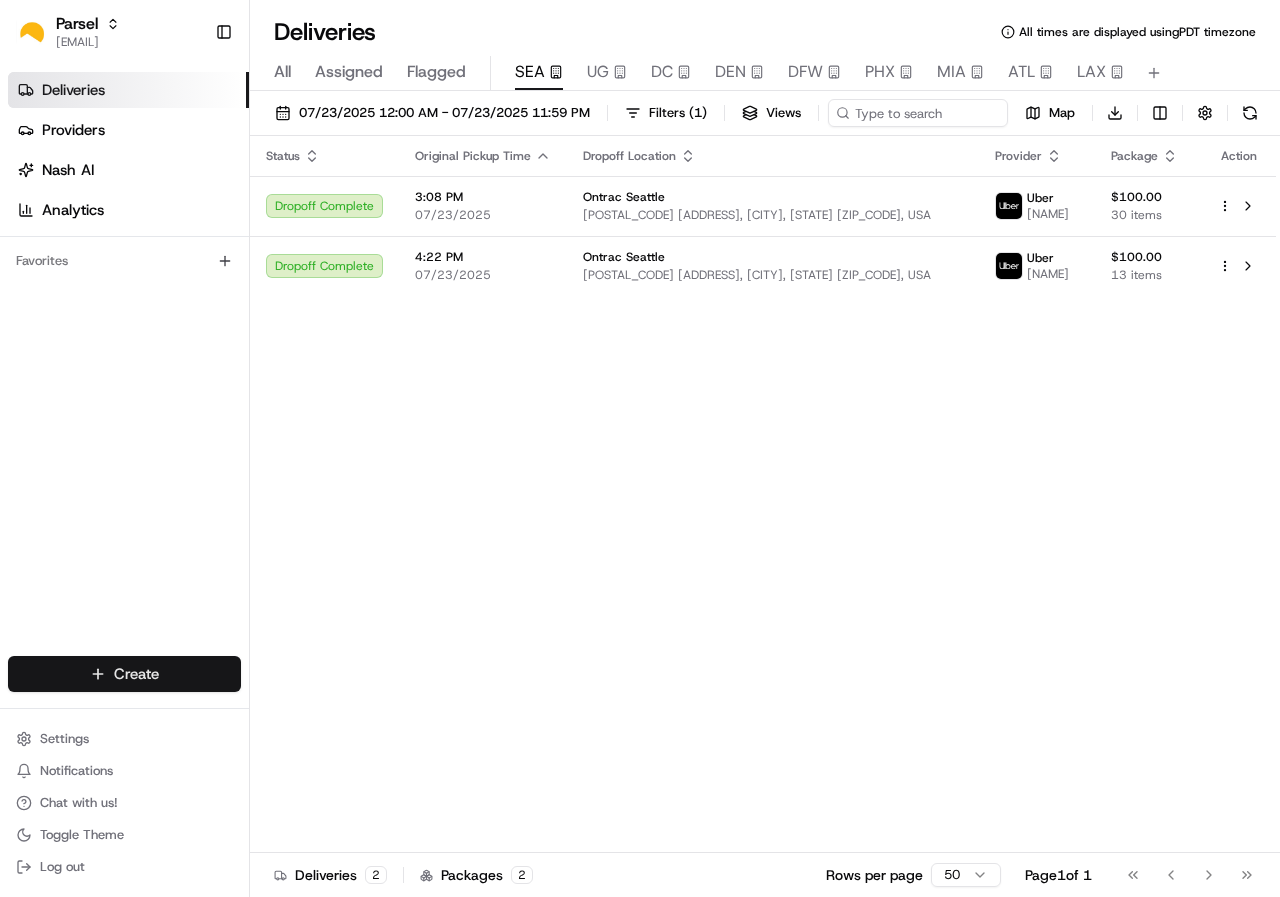 click on "All Assigned Flagged SEA UG DC DEN DFW PHX MIA ATL LAX [DATE] [TIME] - [DATE] [TIME] Filters ( 1 ) Views Map Download Status Original Pickup Time Dropoff Location Provider Package Action Dropoff Complete [TIME] [DATE] Ontrac Seattle [POSTAL_CODE] [ADDRESS], [CITY], [STATE] [ZIP_CODE], USA Uber [NAME] $100.00 30 items Dropoff Complete [TIME] [DATE] Ontrac Seattle [POSTAL_CODE] [ADDRESS], [CITY], [STATE] [ZIP_CODE], USA Uber [NAME] $100.00 13 items Deliveries 2 Packages 2 Rows per page 50 Page 1 of 1" at bounding box center (640, 448) 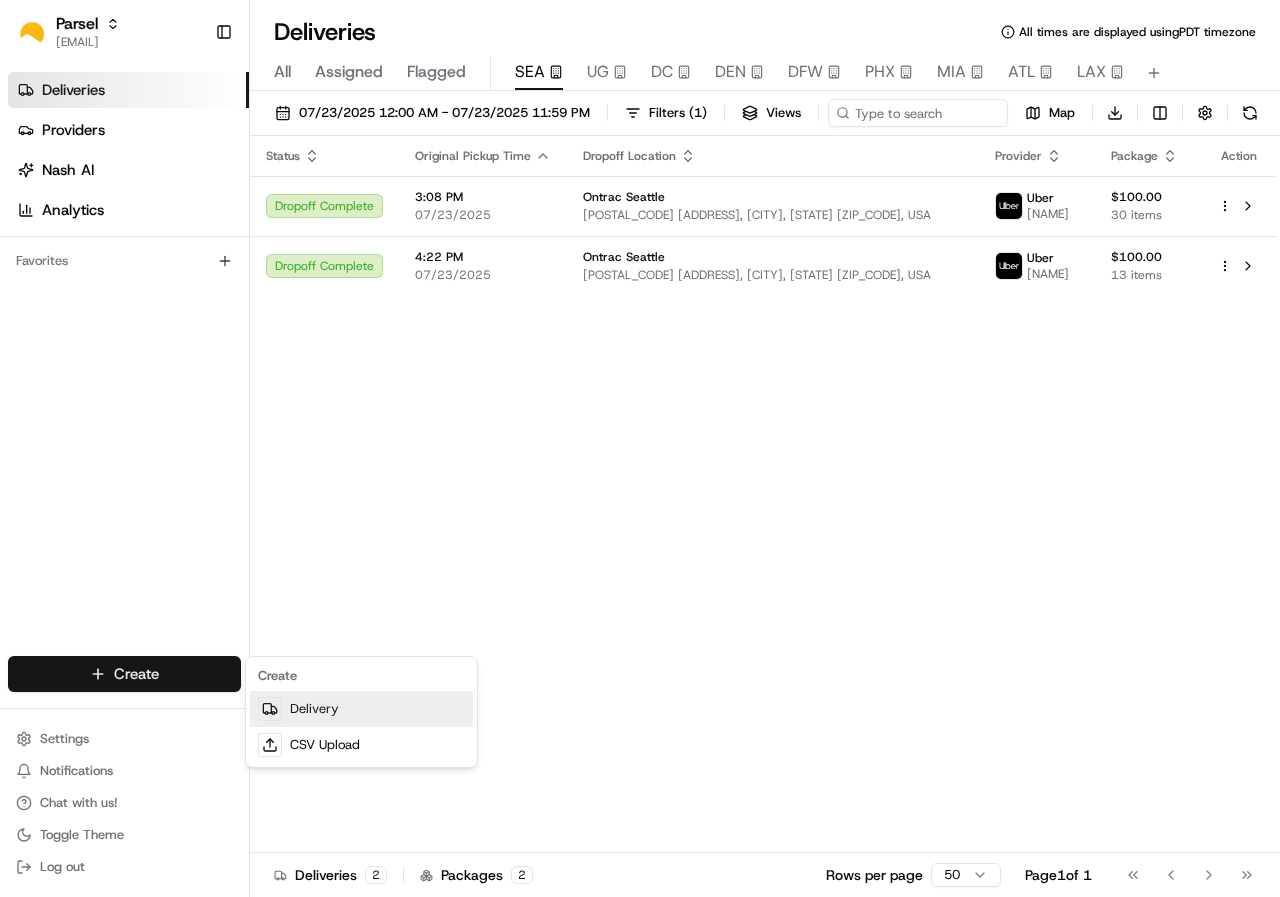click on "Delivery" at bounding box center [361, 709] 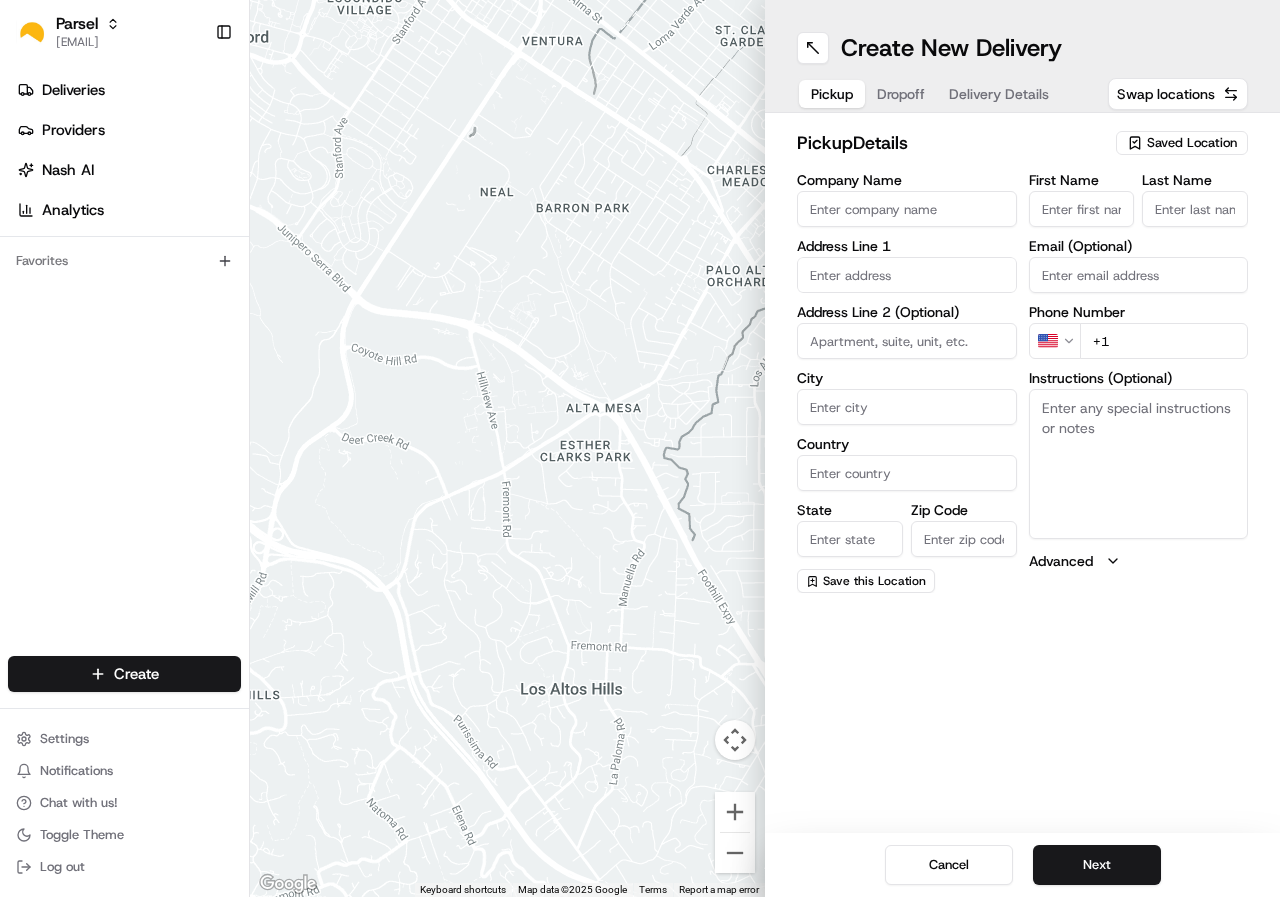 click on "Saved Location" at bounding box center (1192, 143) 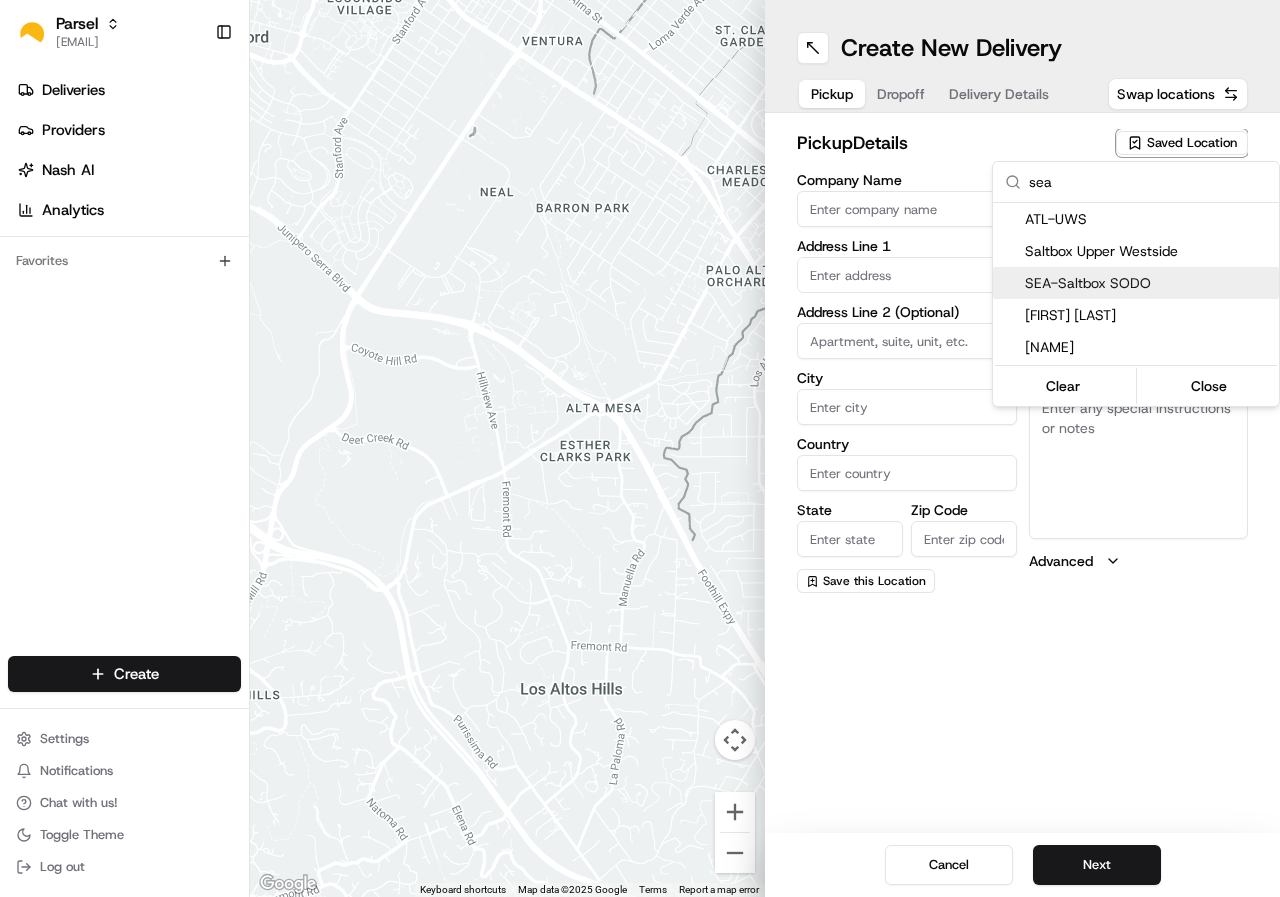 type on "sea" 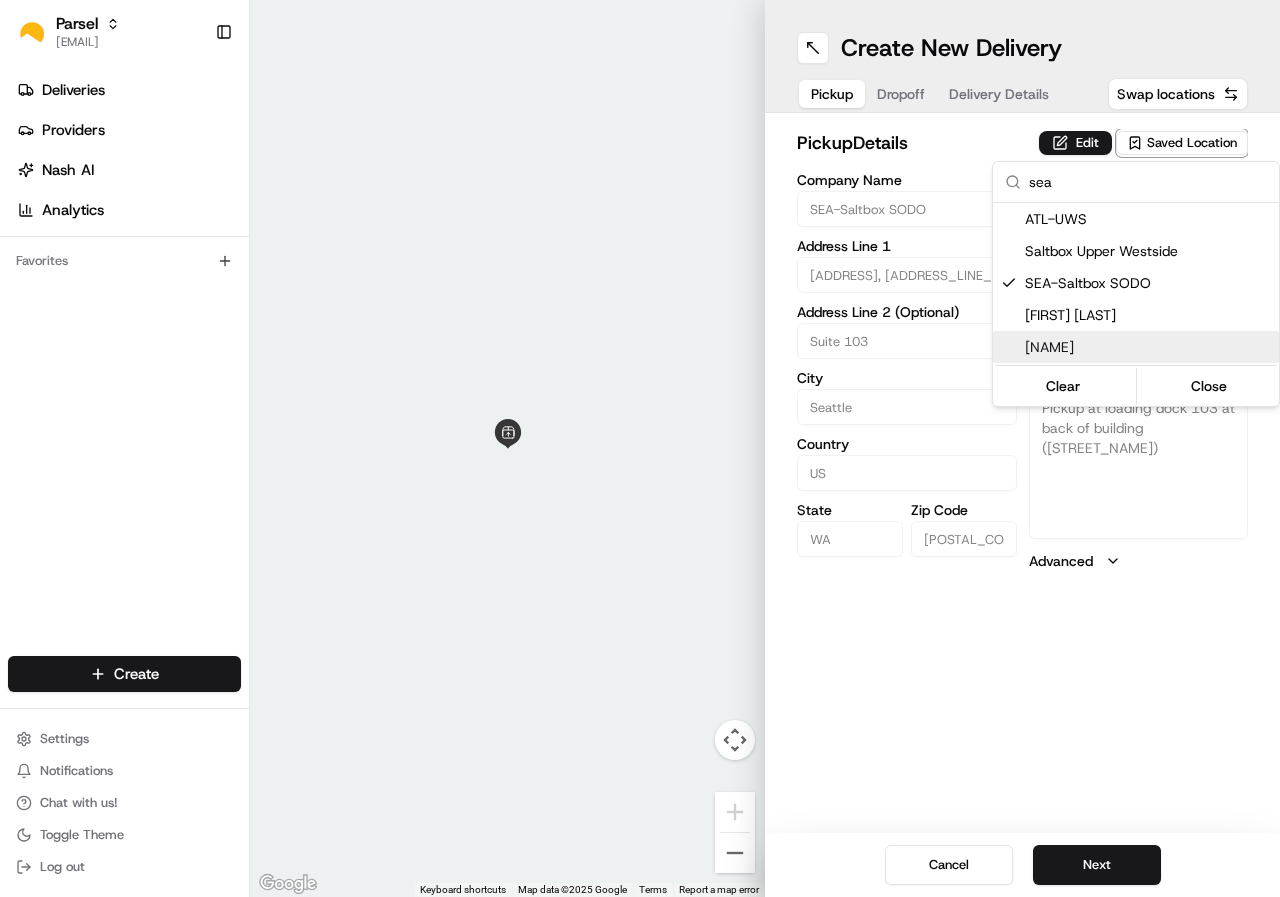 click on "Parsel [EMAIL] Toggle Sidebar Deliveries Providers Nash AI Analytics Favorites Main Menu Members & Organization Organization Users Roles Preferences Customization Tracking Orchestration Automations Dispatch Strategy Locations Pickup Locations Dropoff Locations Billing Billing Refund Requests Integrations Notification Triggers Webhooks API Keys Request Logs Create Settings Notifications Chat with us! Toggle Theme Log out ← Move left → Move right ↑ Move up ↓ Move down + Zoom in - Zoom out Home Jump left by 75% End Jump right by 75% Page Up Jump up by 75% Page Down Jump down by 75% Keyboard shortcuts Map Data Map data ©2025 Google Map data ©2025 Google 2 m Click to toggle between metric and imperial units Terms Report a map error Create New Delivery Pickup Dropoff Delivery Details Swap locations pickup Details Edit Saved Location Company Name SEA-Saltbox SODO Address Line 1 [ADDRESS] Address Line 2 (Optional) Suite 103 City Seattle Country US State WA US" at bounding box center (640, 448) 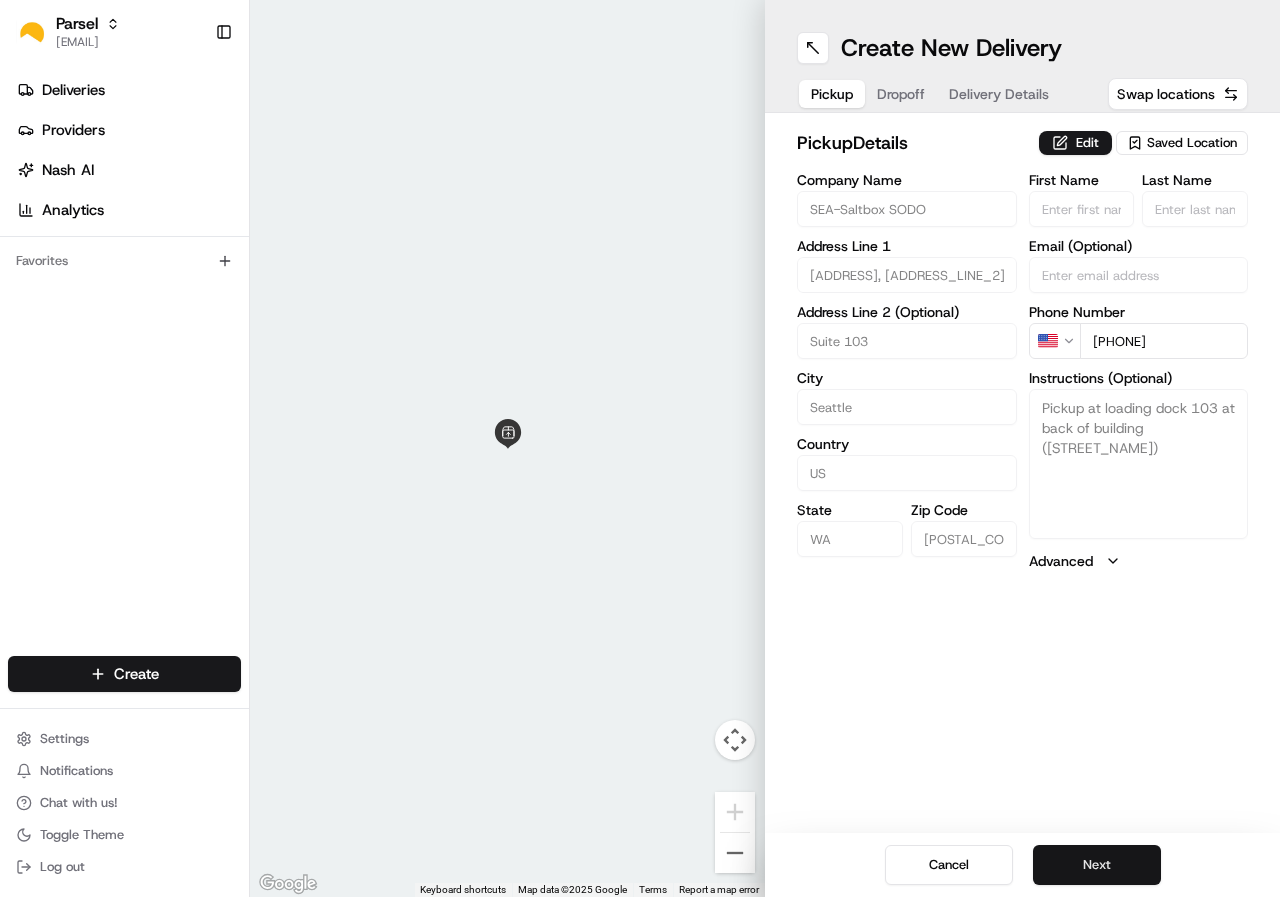 click on "Next" at bounding box center [1097, 865] 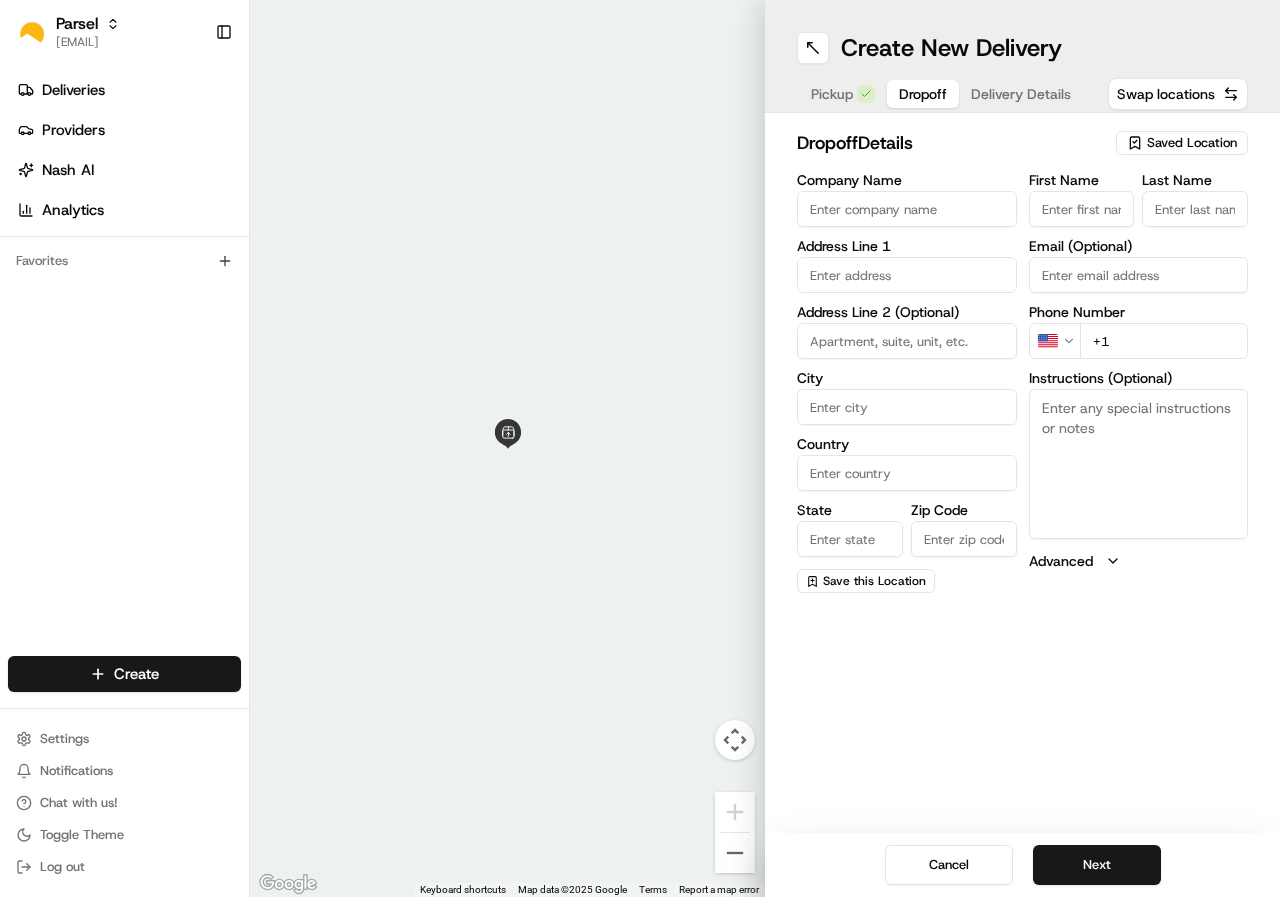 click on "Saved Location" at bounding box center (1192, 143) 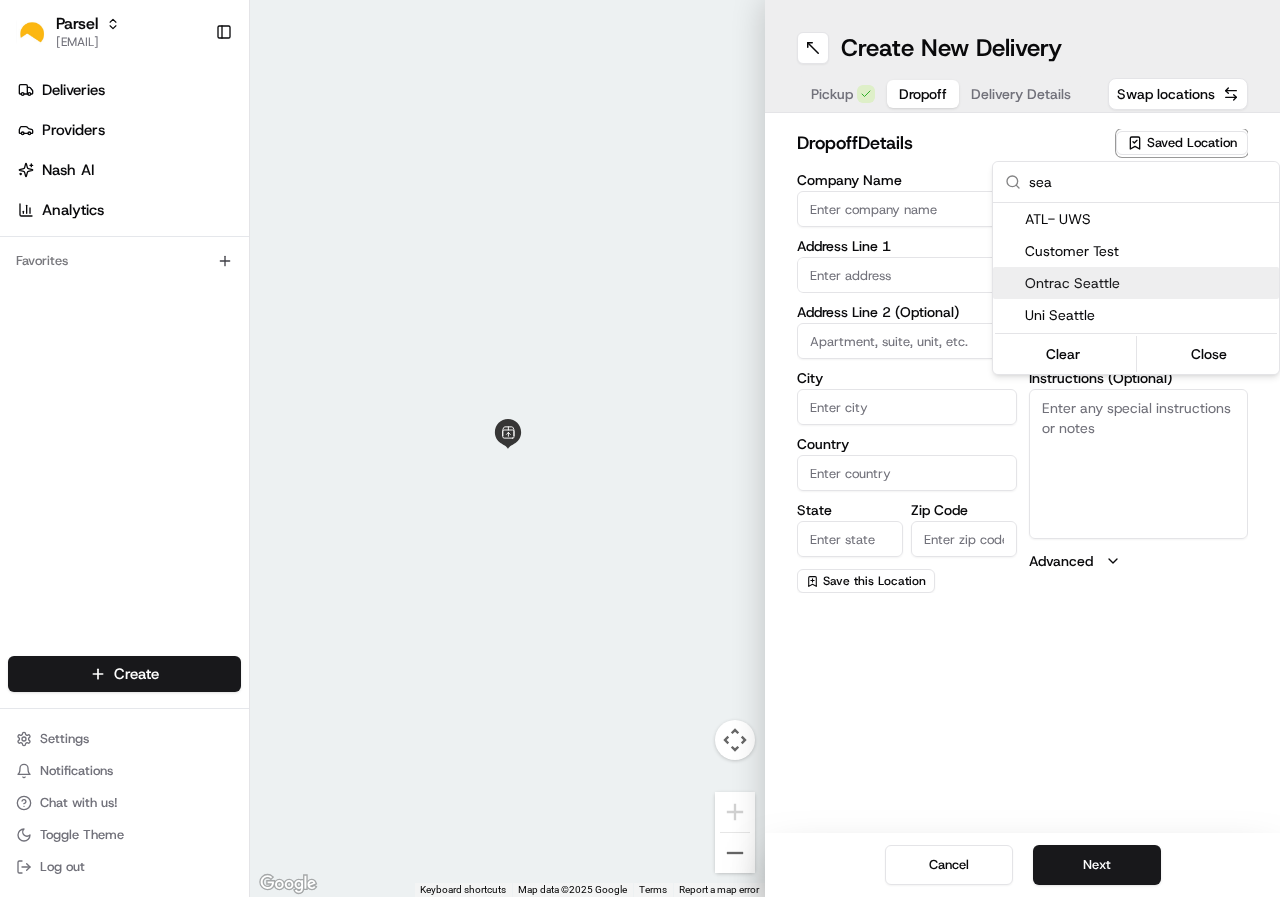 type on "sea" 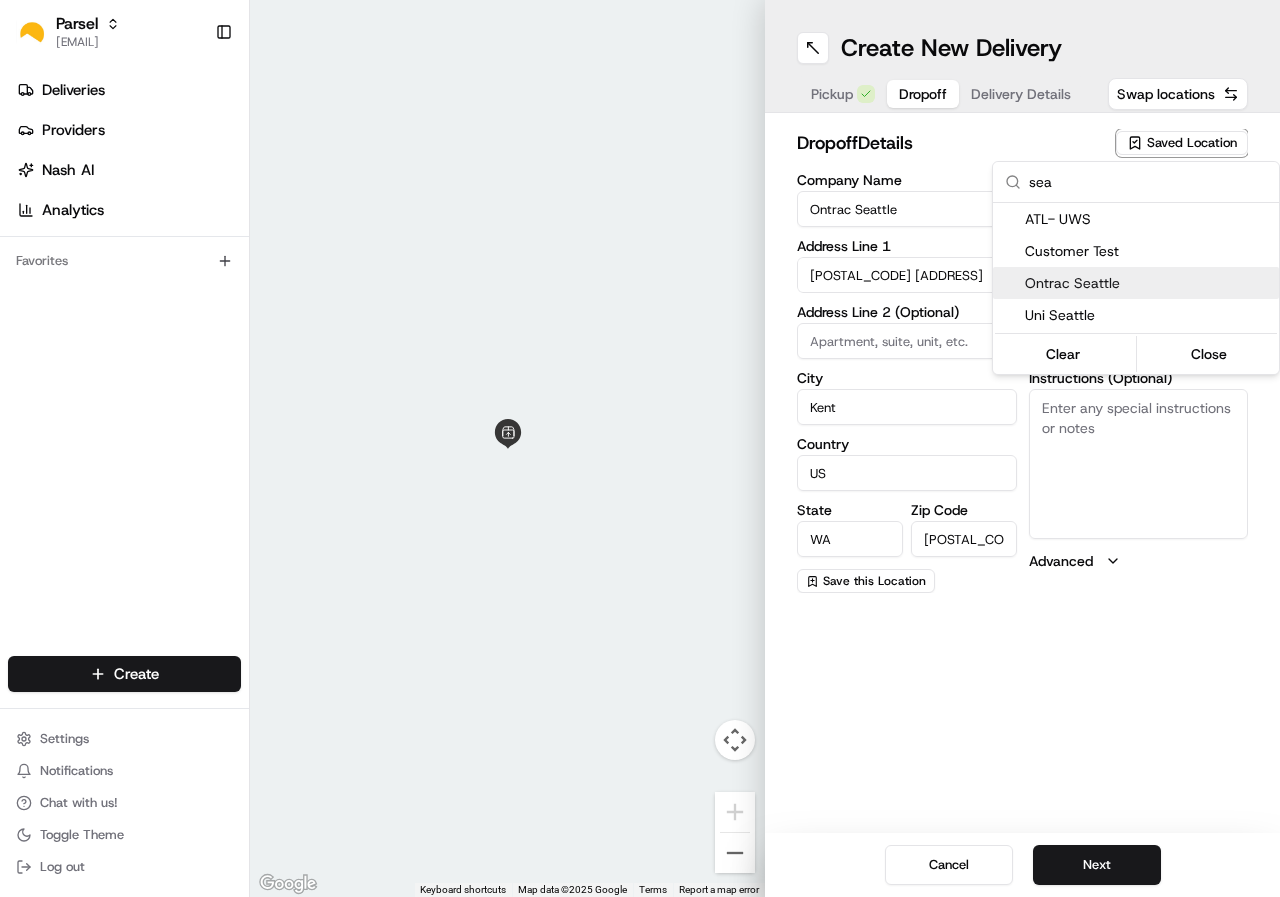 type on "[PHONE]" 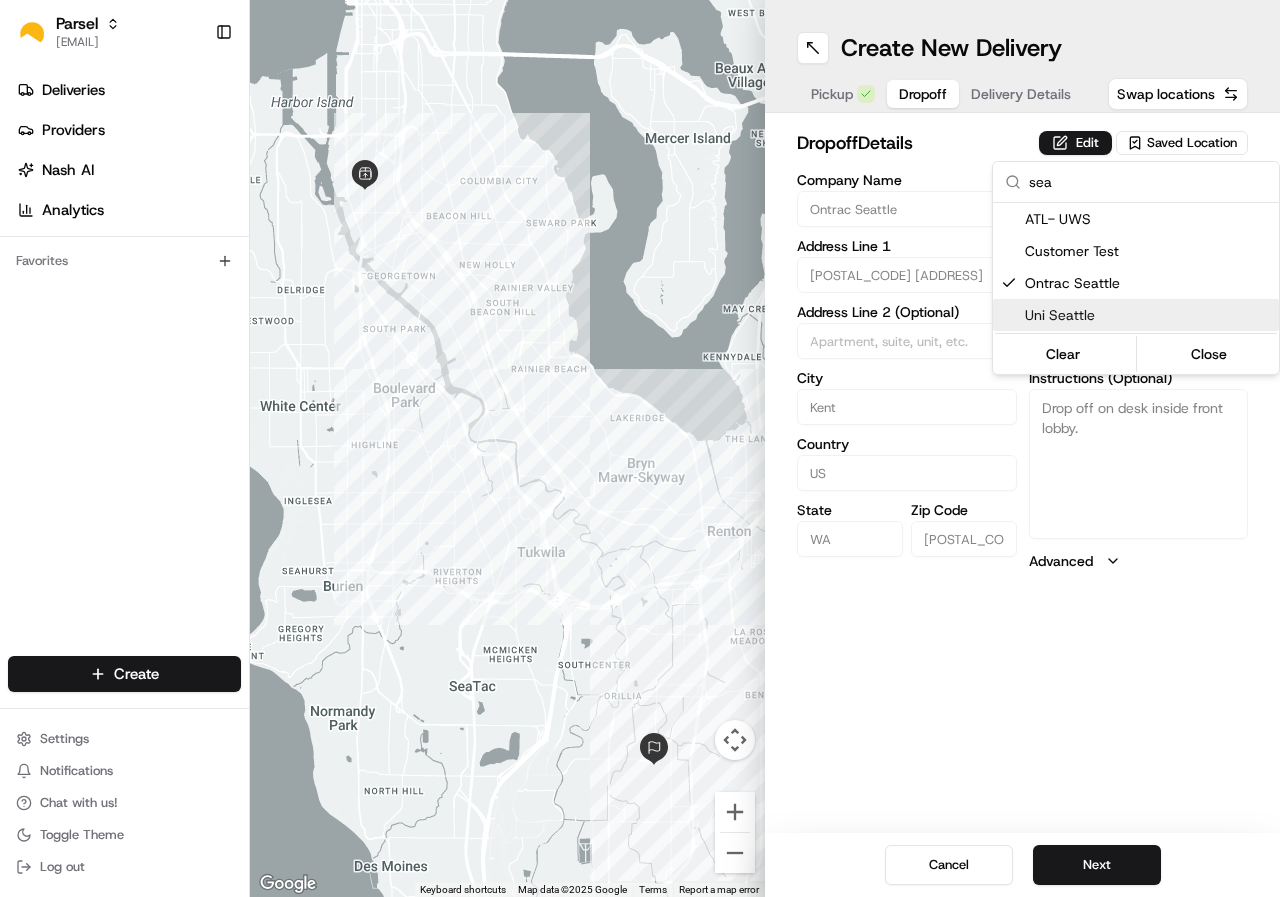 click on "Parsel [EMAIL] Toggle Sidebar Deliveries Providers Nash AI Analytics Favorites Main Menu Members & Organization Organization Users Roles Preferences Customization Tracking Orchestration Automations Dispatch Strategy Locations Pickup Locations Dropoff Locations Billing Billing Refund Requests Integrations Notification Triggers Webhooks API Keys Request Logs Create Settings Notifications Chat with us! Toggle Theme Log out ← Move left → Move right ↑ Move up ↓ Move down + Zoom in - Zoom out Home Jump left by 75% End Jump right by 75% Page Up Jump up by 75% Page Down Jump down by 75% Keyboard shortcuts Map Data Map data ©2025 Google Map data ©2025 Google 2 km Click to toggle between metric and imperial units Terms Report a map error Create New Delivery Pickup Dropoff Delivery Details Swap locations dropoff Details Edit Saved Location Company Name Ontrac Seattle Address Line 1 [POSTAL_CODE] [ADDRESS] Address Line 2 (Optional) City Kent Country US State WA Zip Code [POSTAL_CODE] US sea" at bounding box center (640, 448) 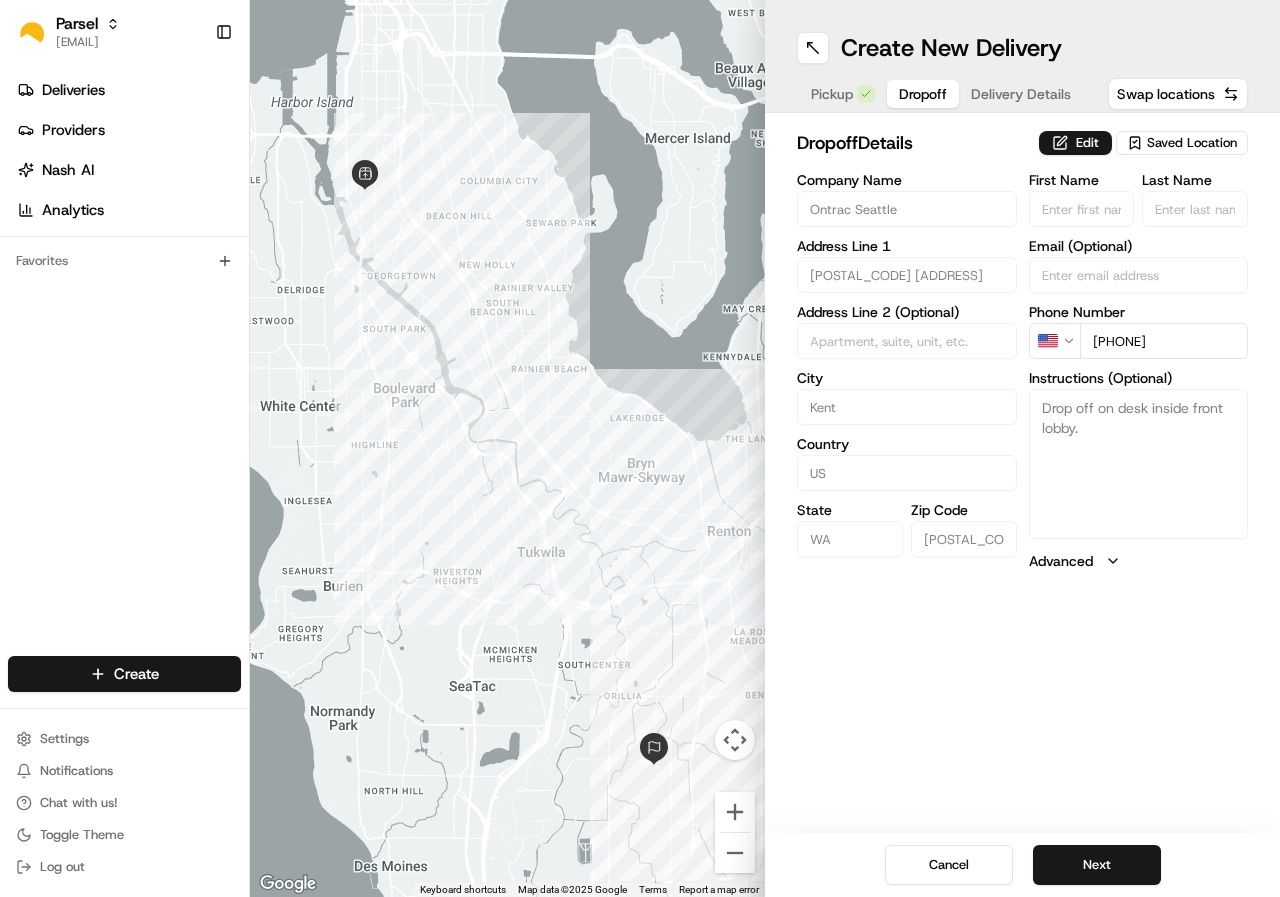 click on "Next" at bounding box center (1097, 865) 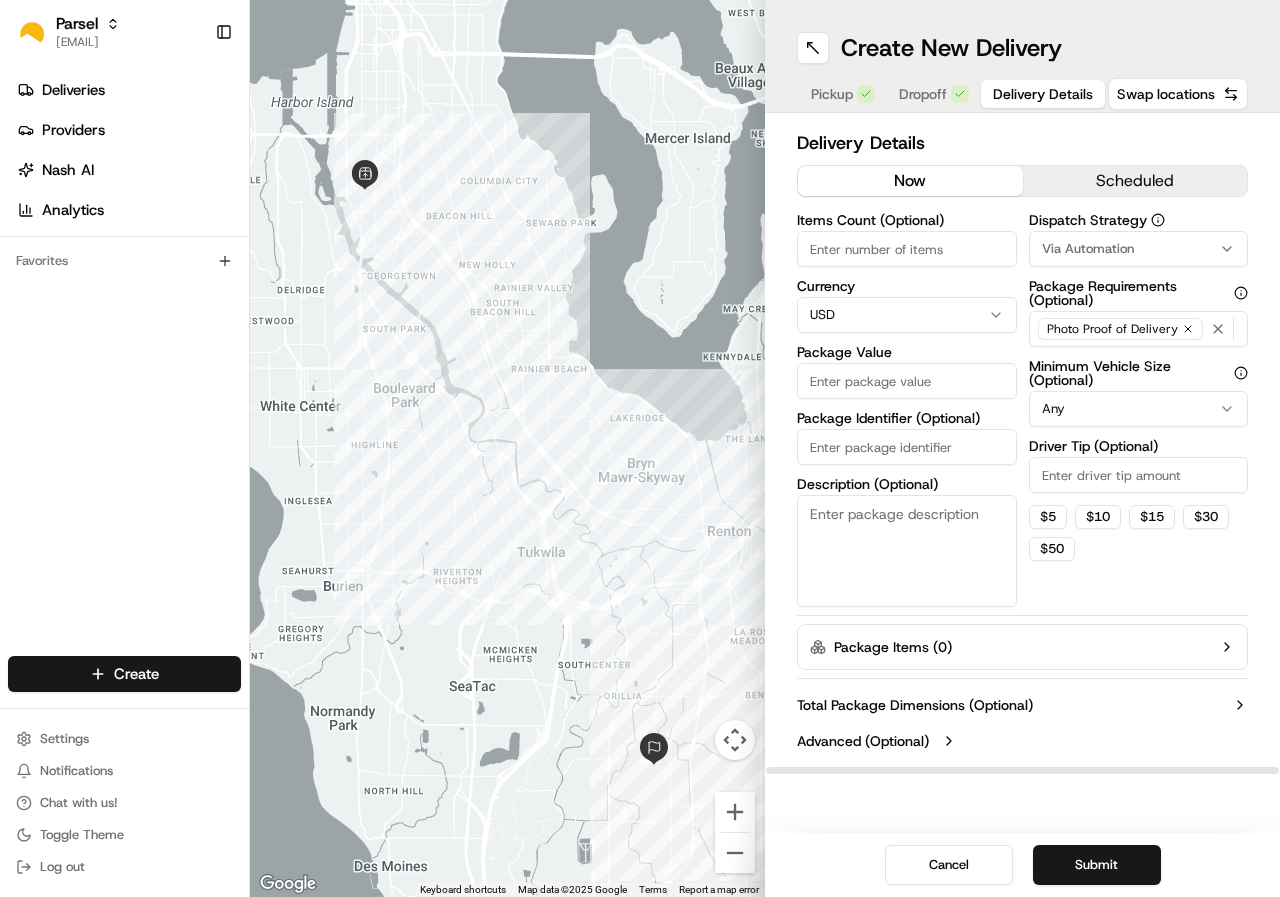 click on "Items Count (Optional)" at bounding box center [907, 249] 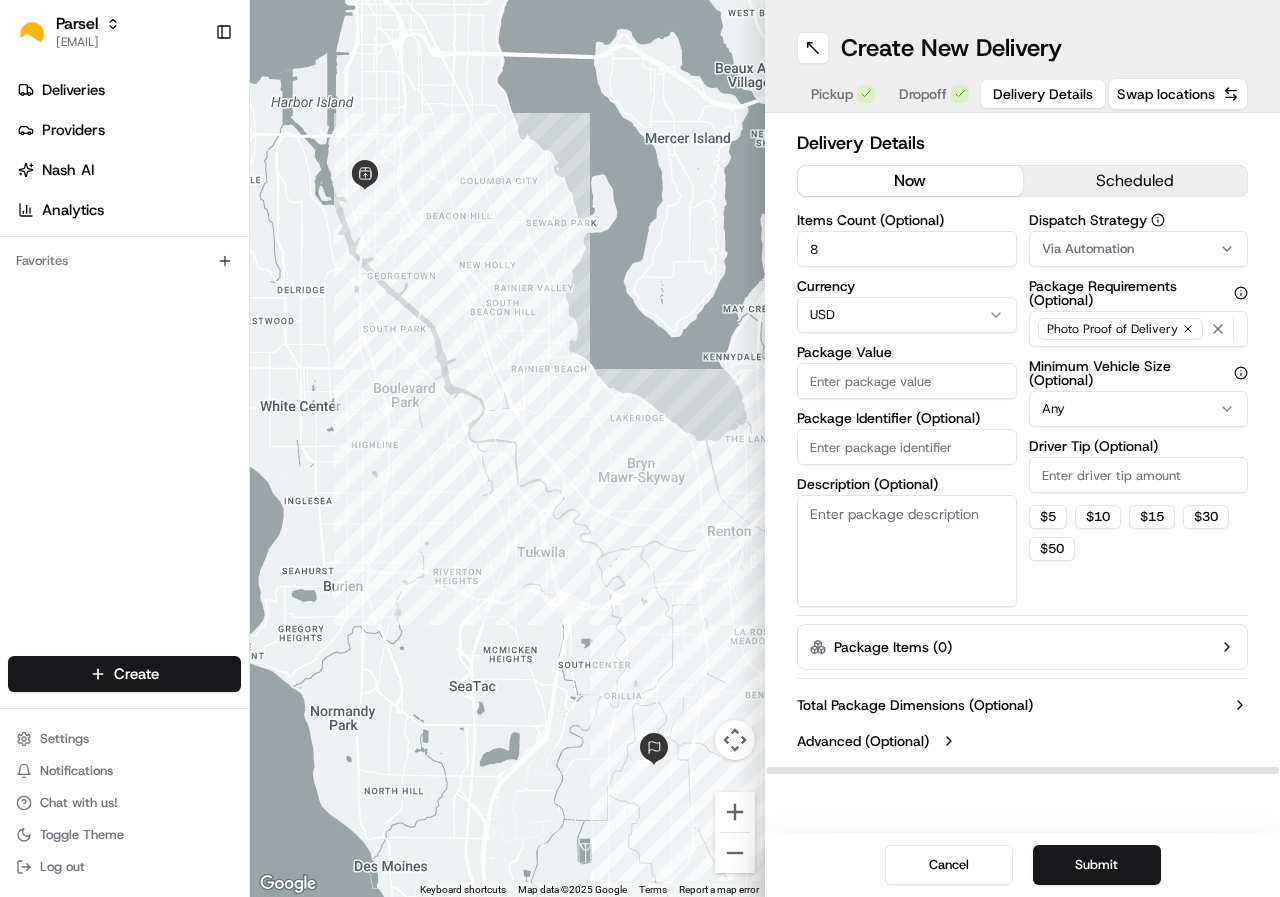 type on "8" 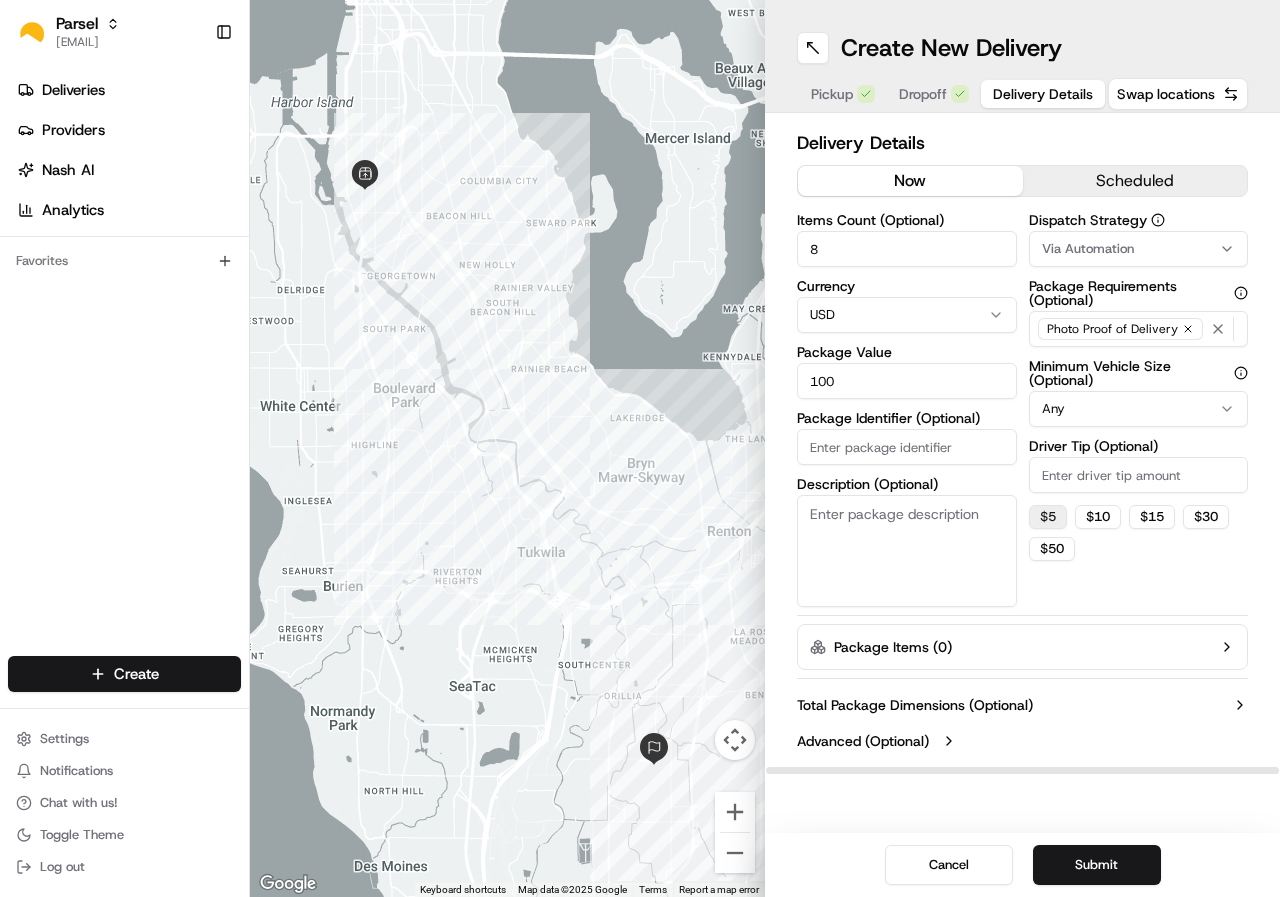 type on "100" 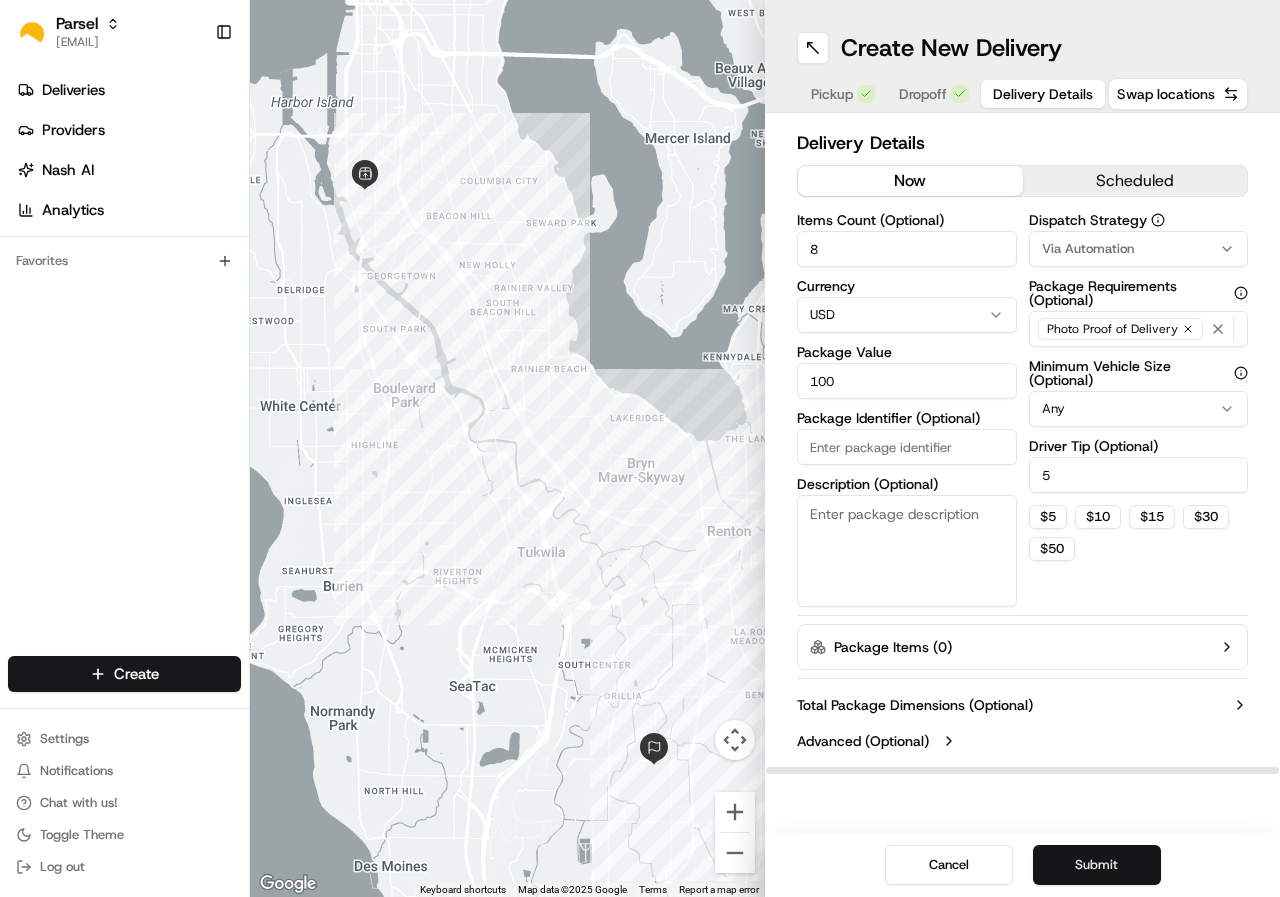 click on "Submit" at bounding box center (1097, 865) 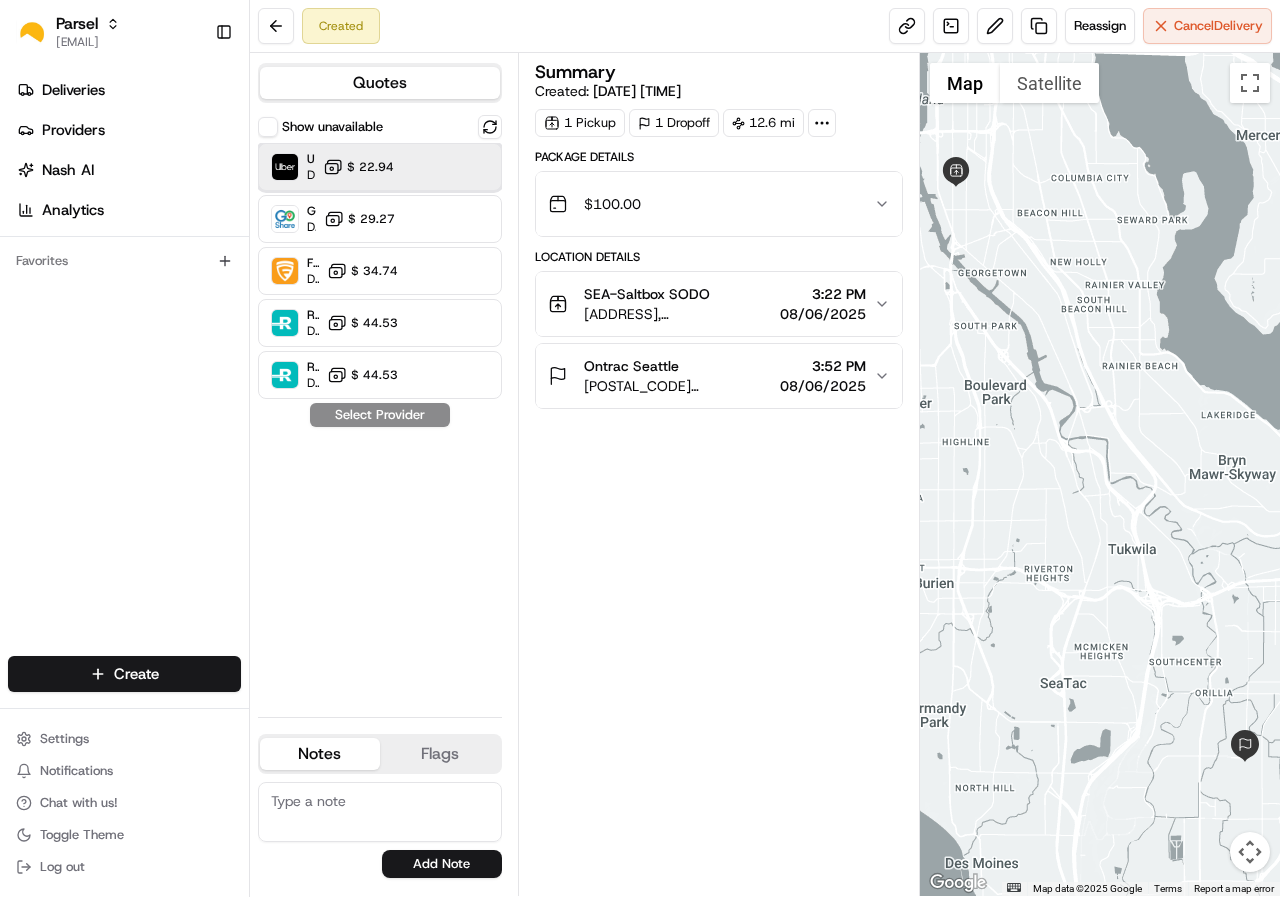 click at bounding box center [450, 167] 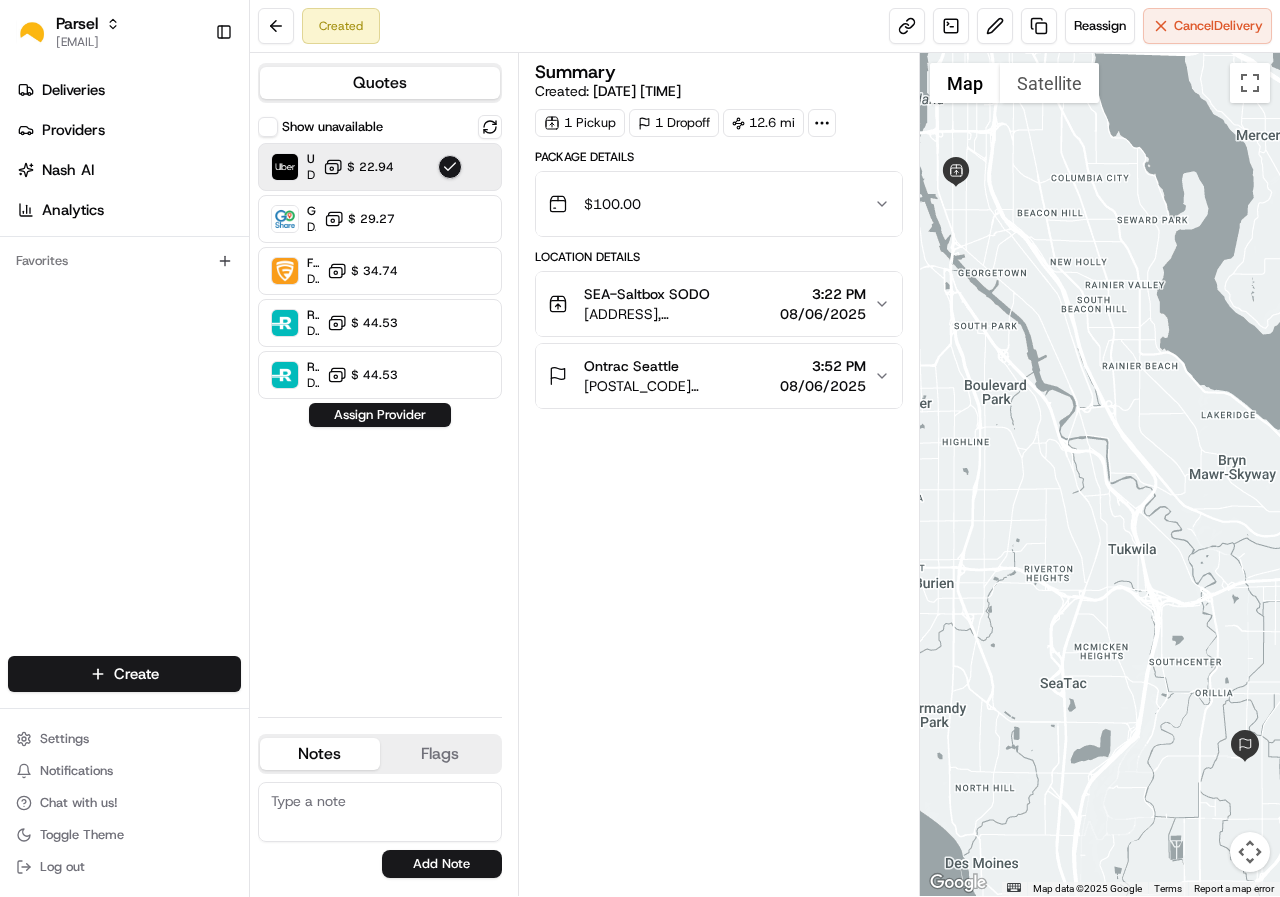 click on "Show unavailable Uber Dropoff ETA 1 hour $ 22.94 GoShare Dropoff ETA - $ 29.27 Frayt (BnB) Dropoff ETA - $ 34.74 Roadie Rush (P2P) Dropoff ETA - $ 44.53 Roadie (P2P) Dropoff ETA - $ 44.53 Assign Provider" at bounding box center (380, 408) 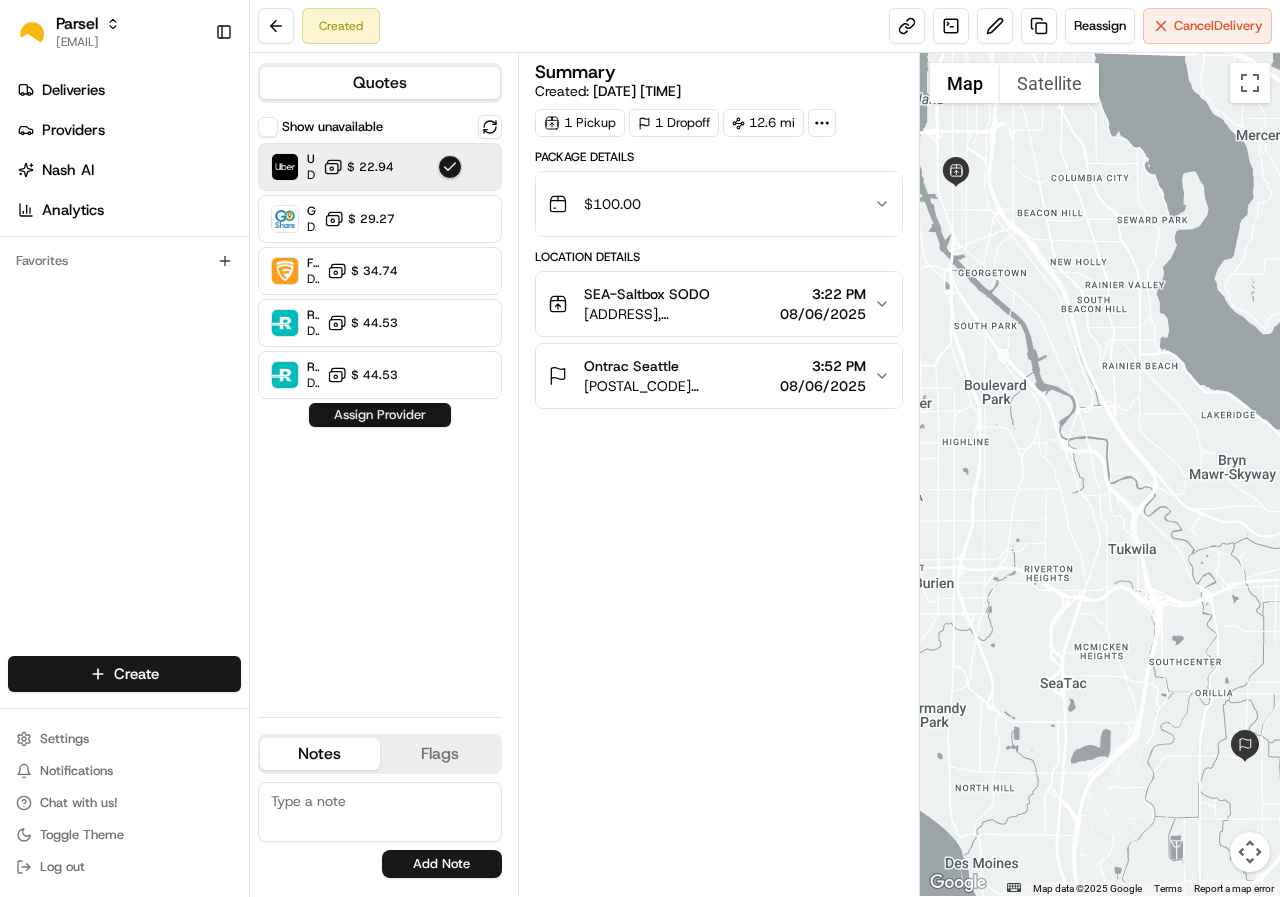 click on "Assign Provider" at bounding box center [380, 415] 